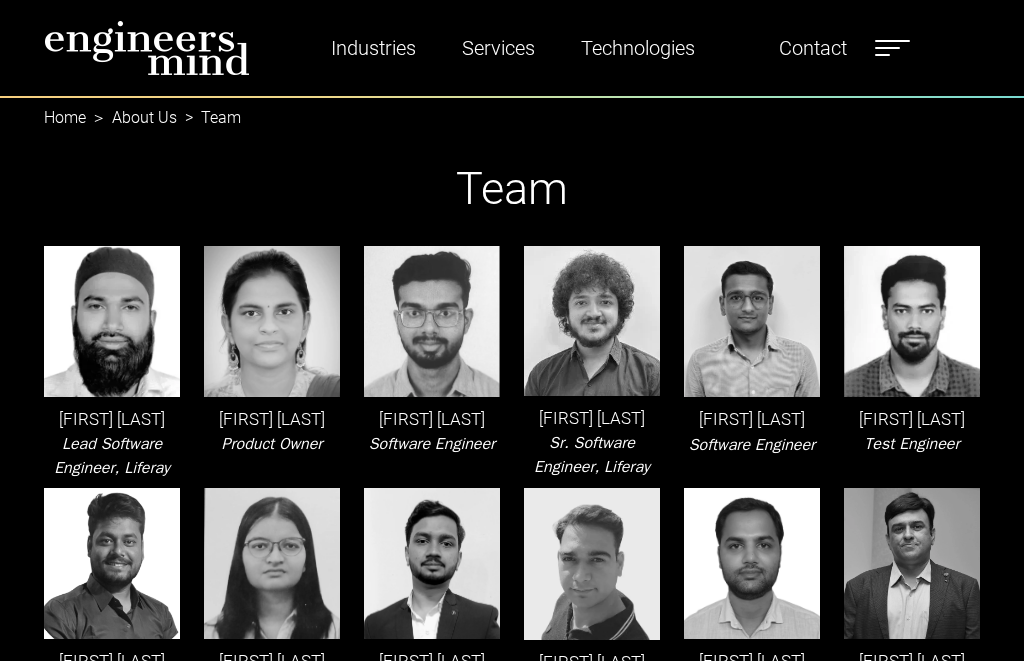 scroll, scrollTop: 0, scrollLeft: 0, axis: both 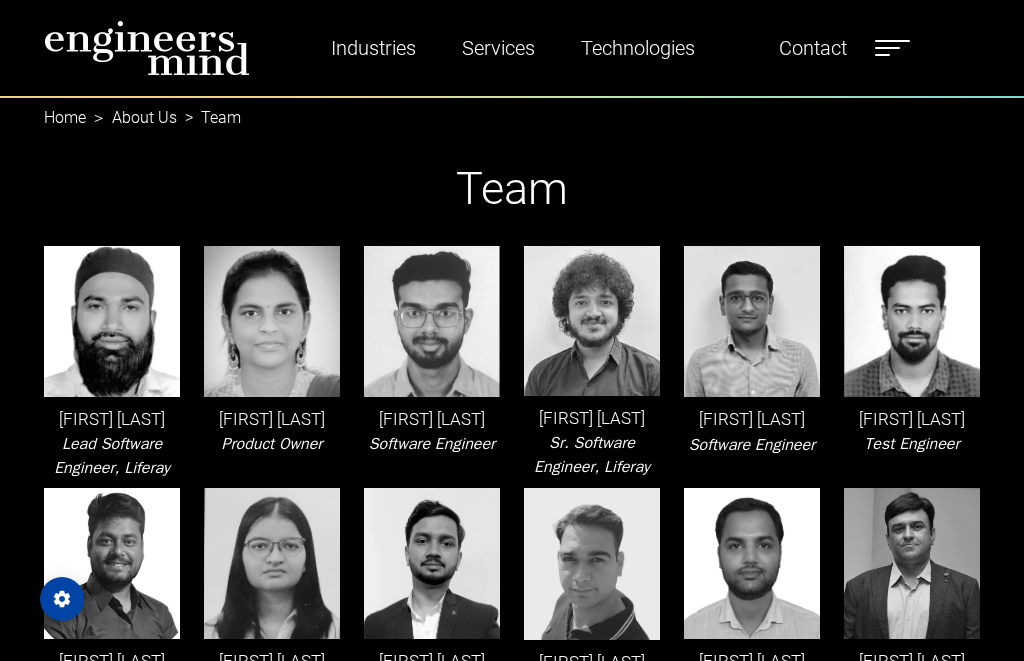 click on "Contact" at bounding box center (813, 48) 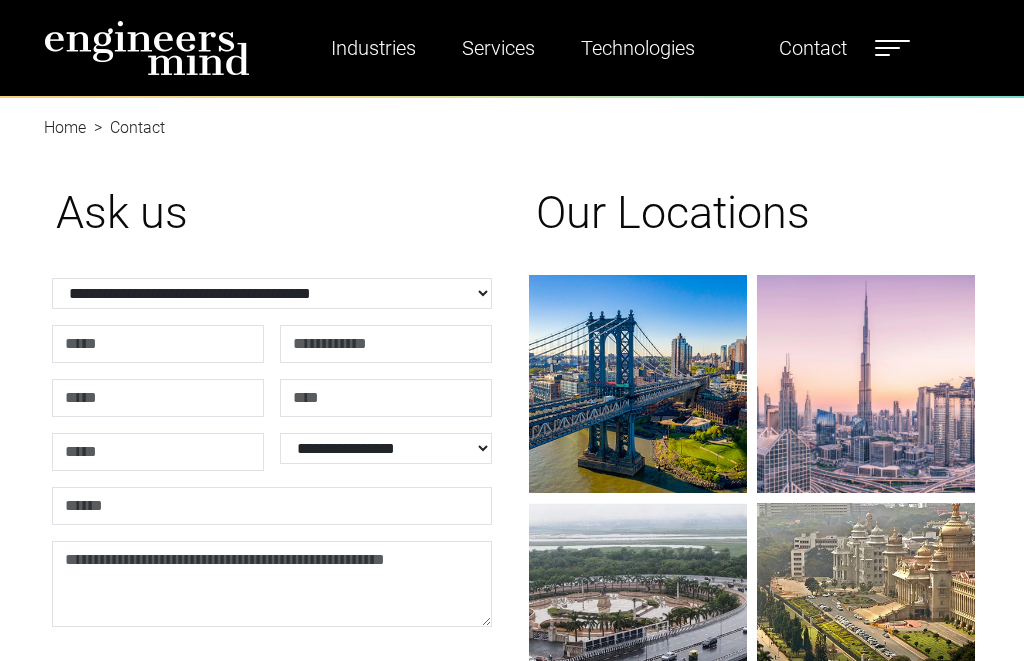 scroll, scrollTop: 0, scrollLeft: 0, axis: both 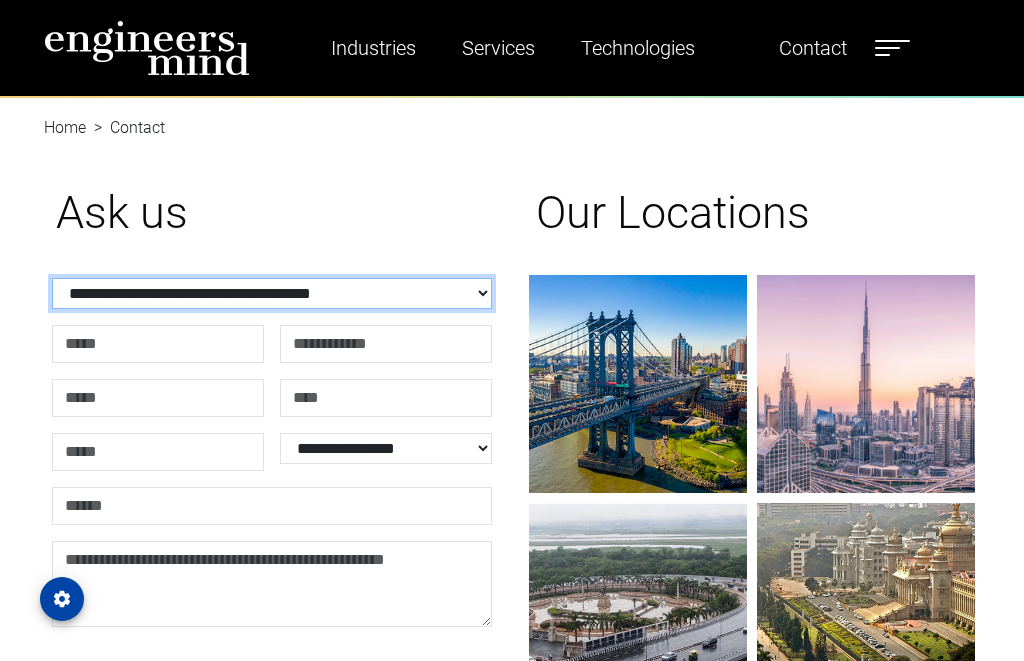 click on "**********" at bounding box center [272, 293] 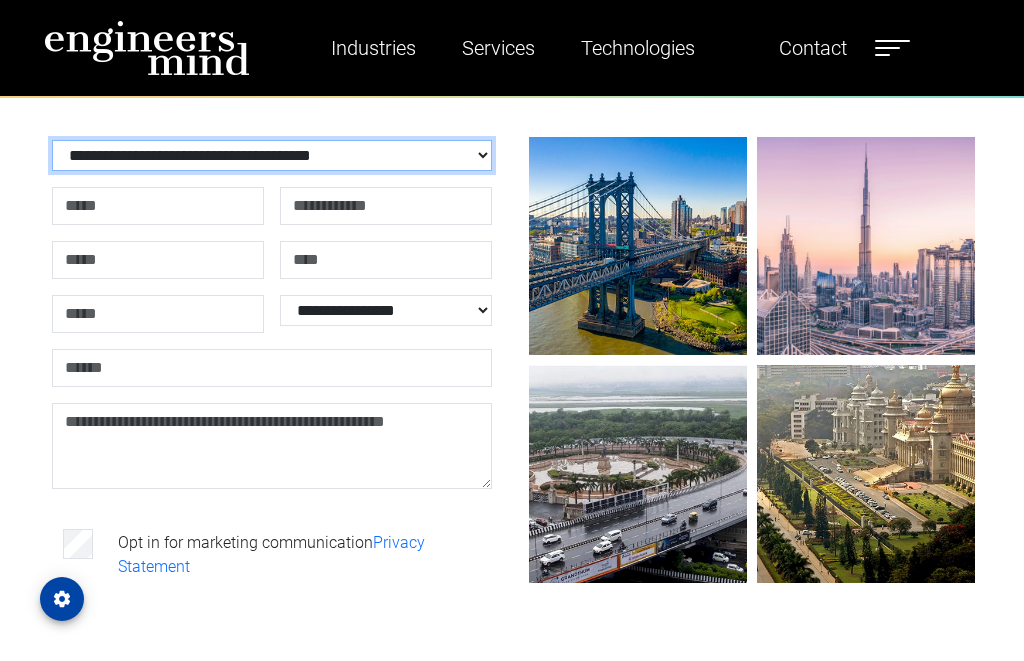 scroll, scrollTop: 0, scrollLeft: 0, axis: both 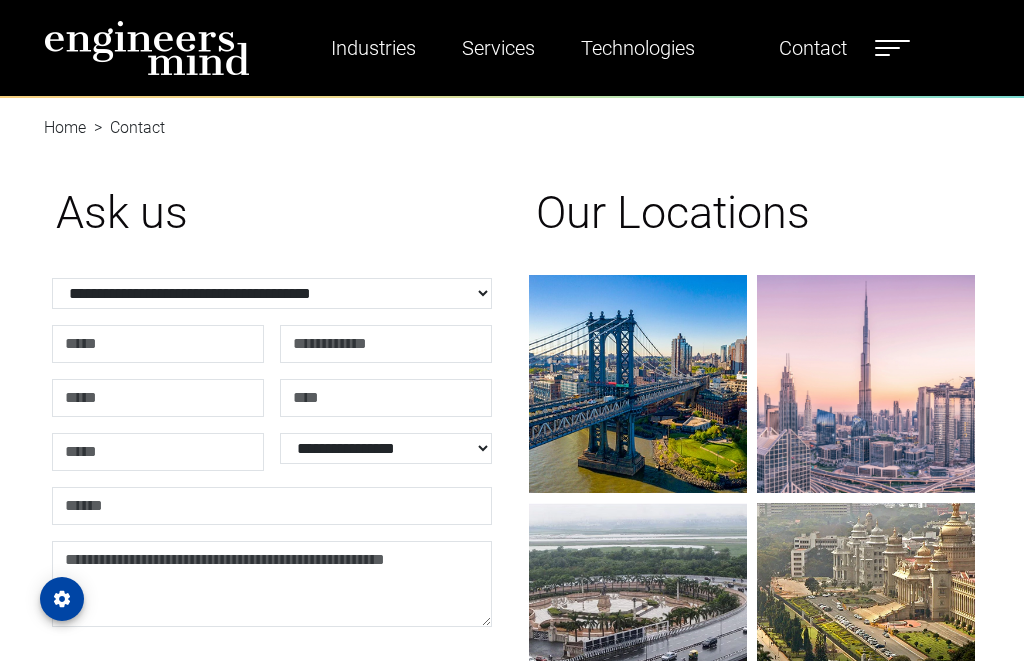 click on "Contact" at bounding box center [813, 48] 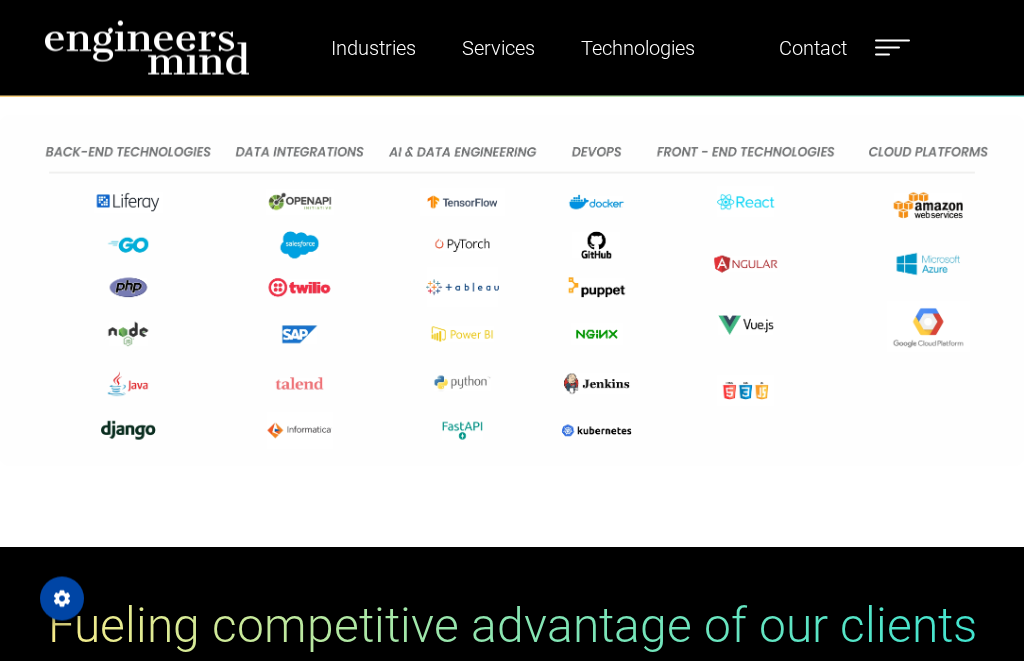 scroll, scrollTop: 1432, scrollLeft: 0, axis: vertical 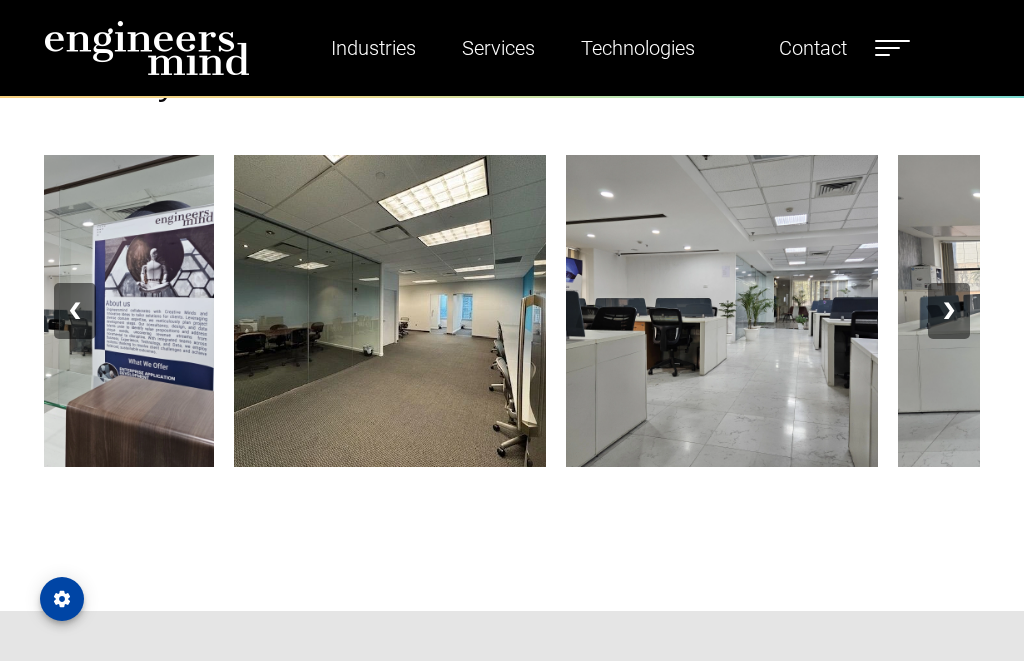 click on "❯" at bounding box center (949, 311) 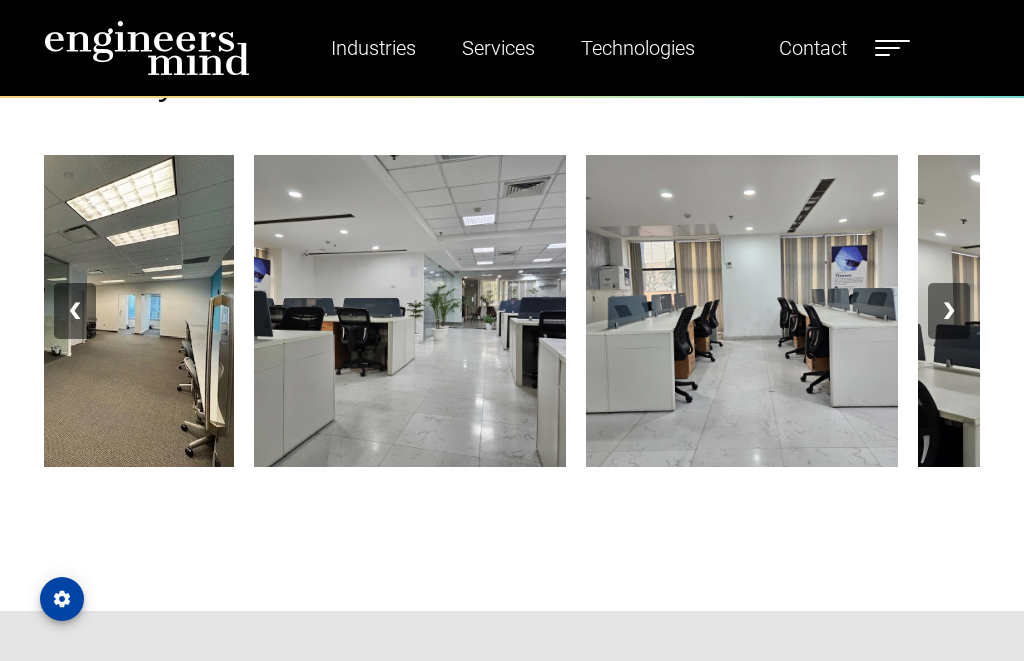 click on "❯" at bounding box center (949, 311) 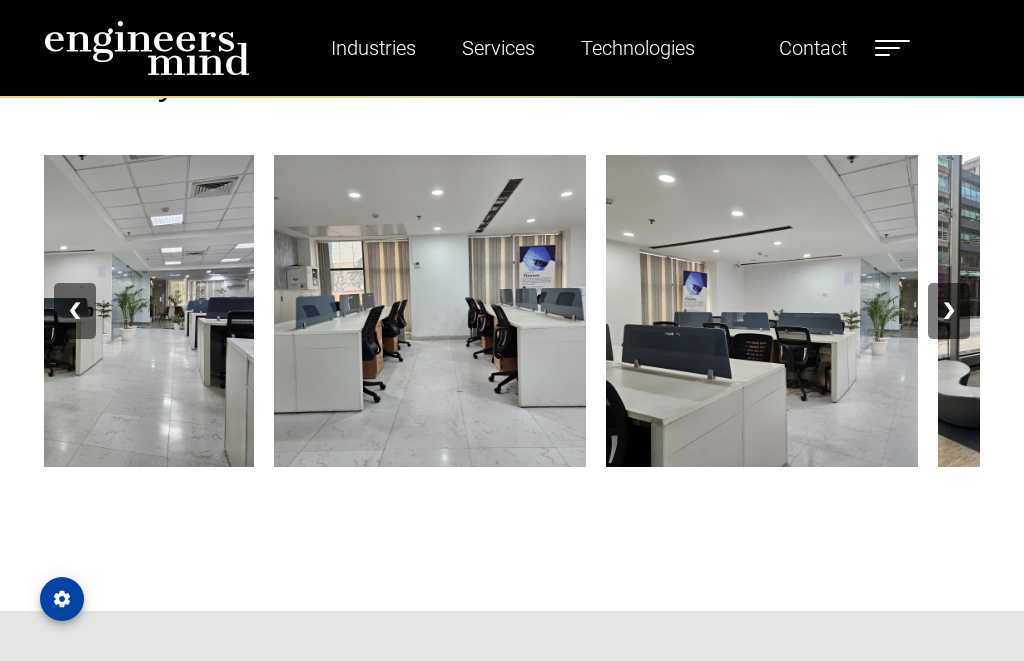 click on "❯" at bounding box center (949, 311) 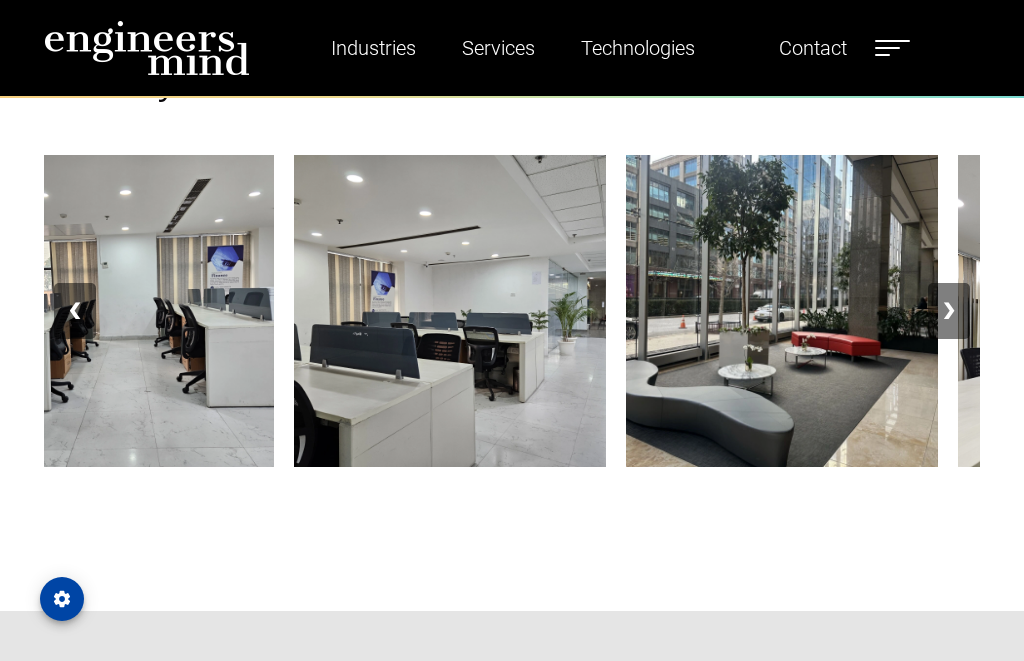 click on "❯" at bounding box center (949, 311) 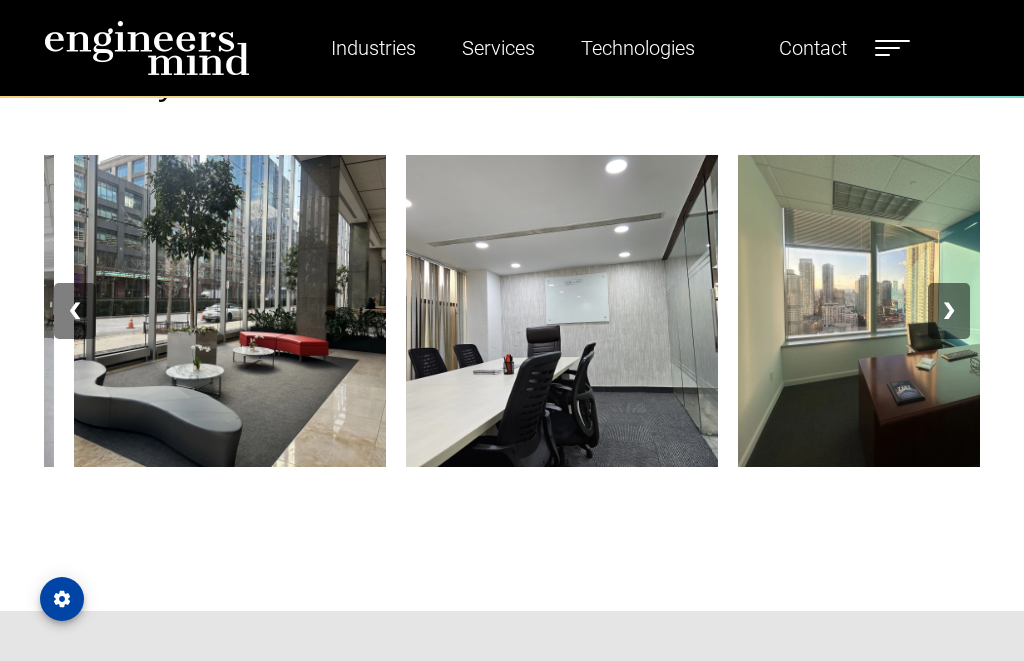 click on "❯" at bounding box center (949, 311) 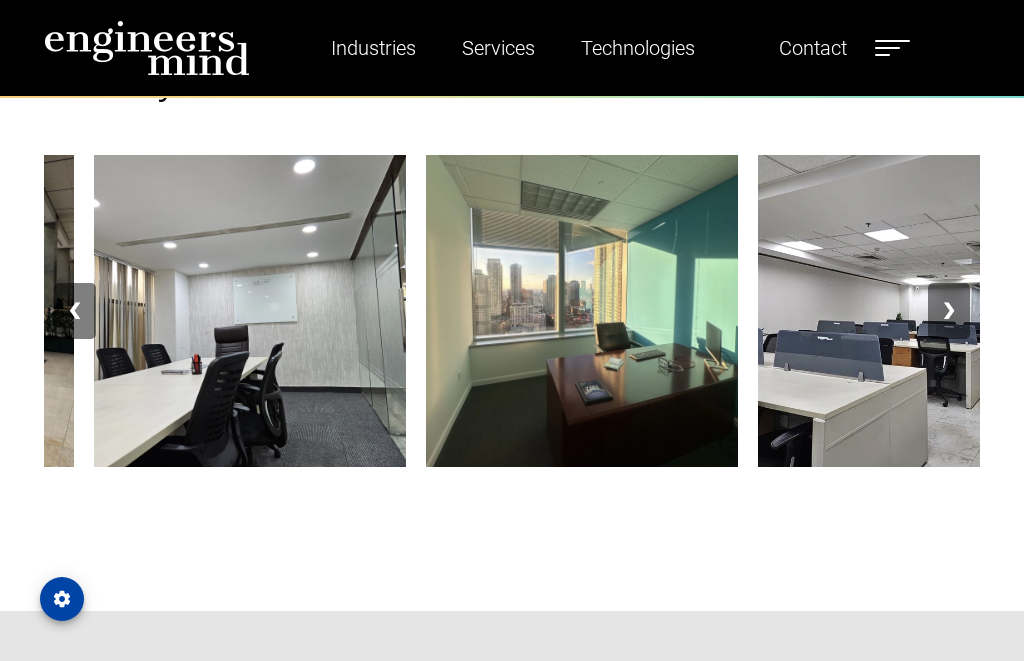click on "❯" at bounding box center (949, 311) 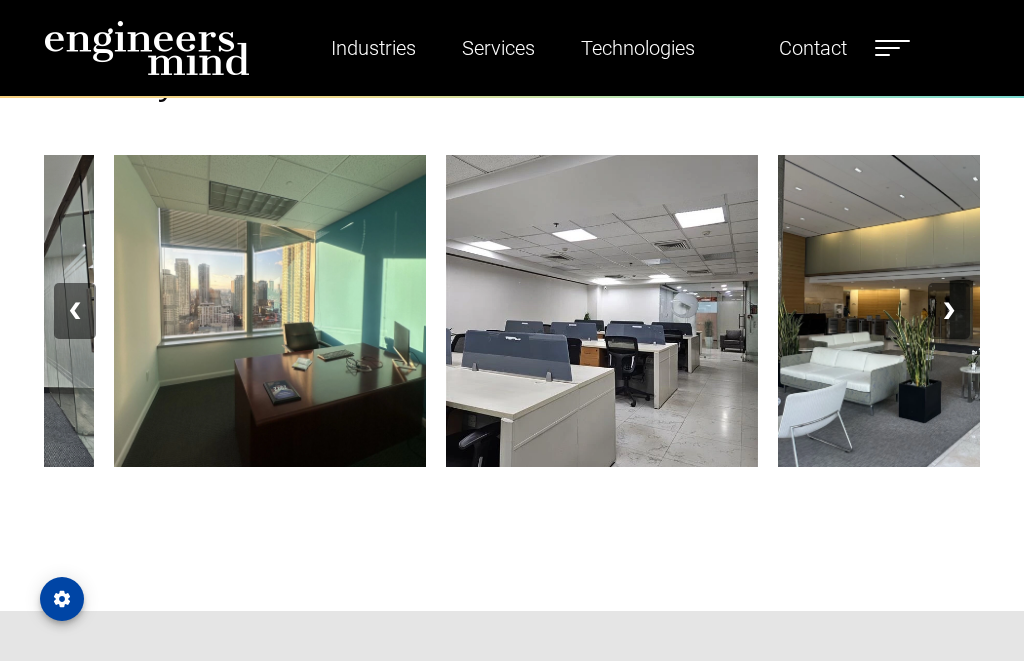 click on "❯" at bounding box center [949, 311] 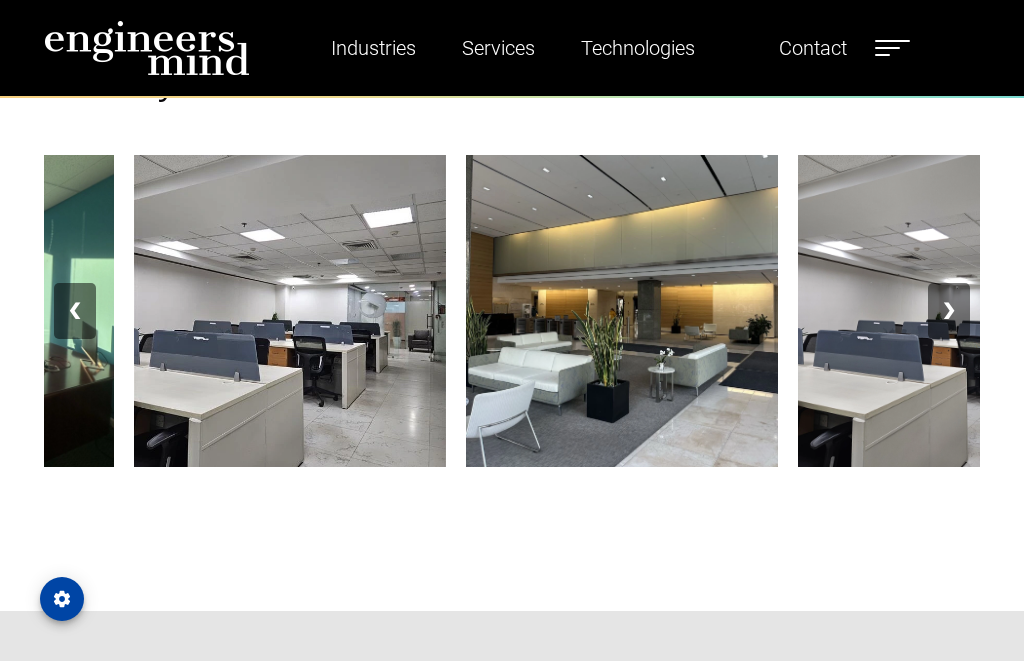 click on "❯" at bounding box center (949, 311) 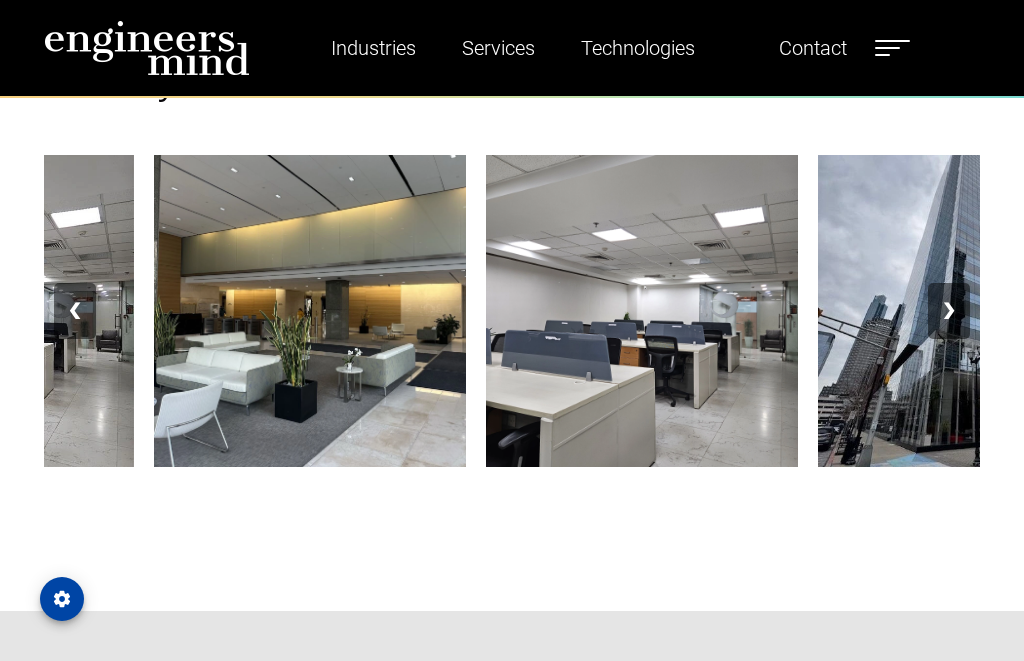 click on "❯" at bounding box center (949, 311) 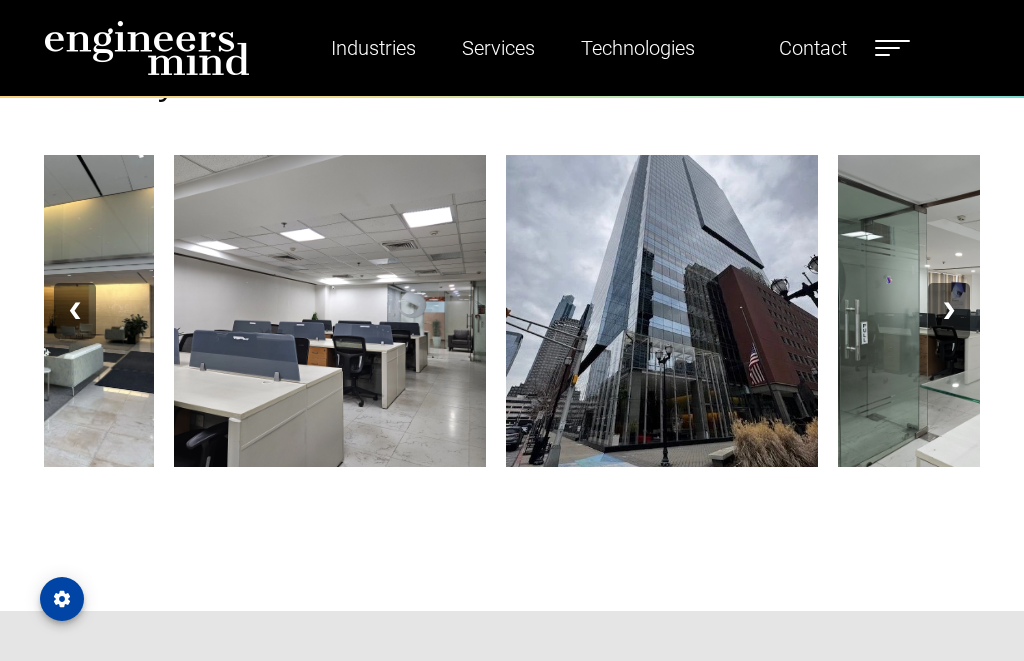 click on "❯" at bounding box center (949, 311) 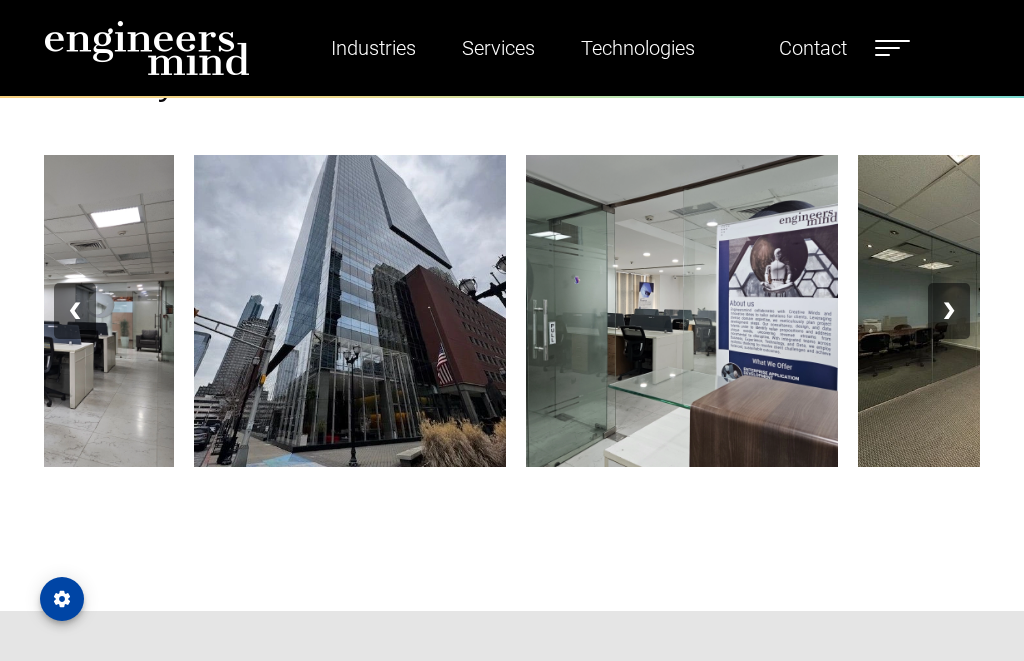 click on "❯" at bounding box center (949, 311) 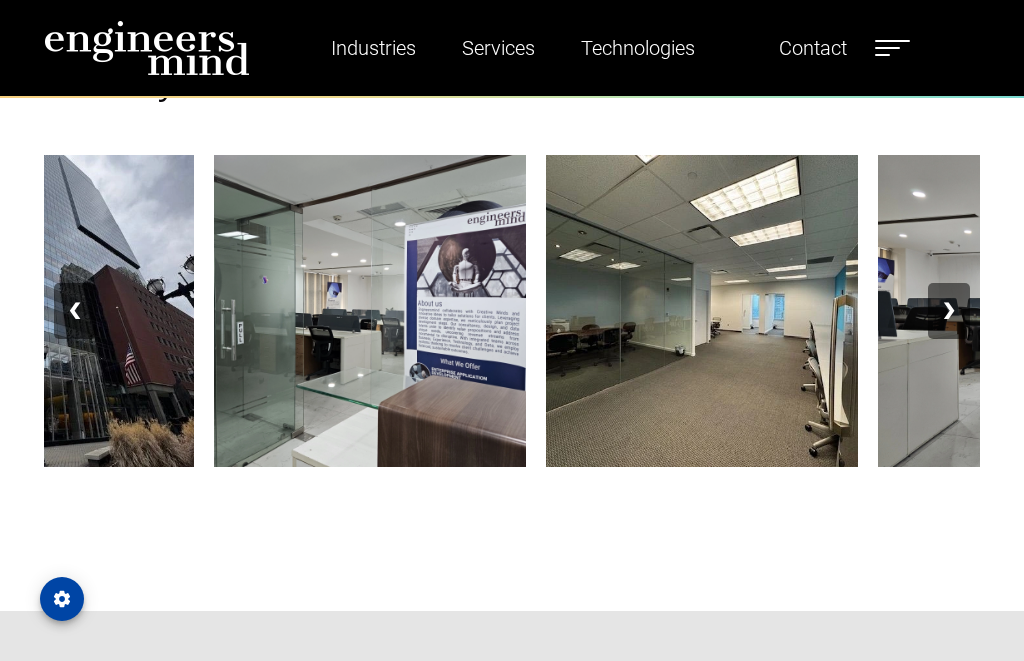 click on "❯" at bounding box center (949, 311) 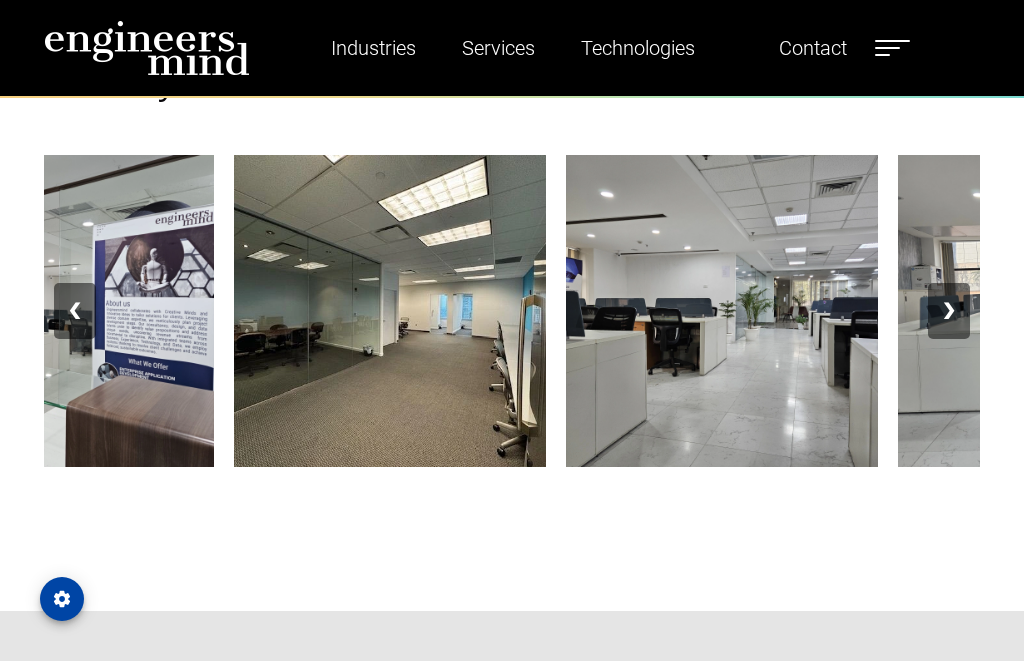 click on "❯" at bounding box center [949, 311] 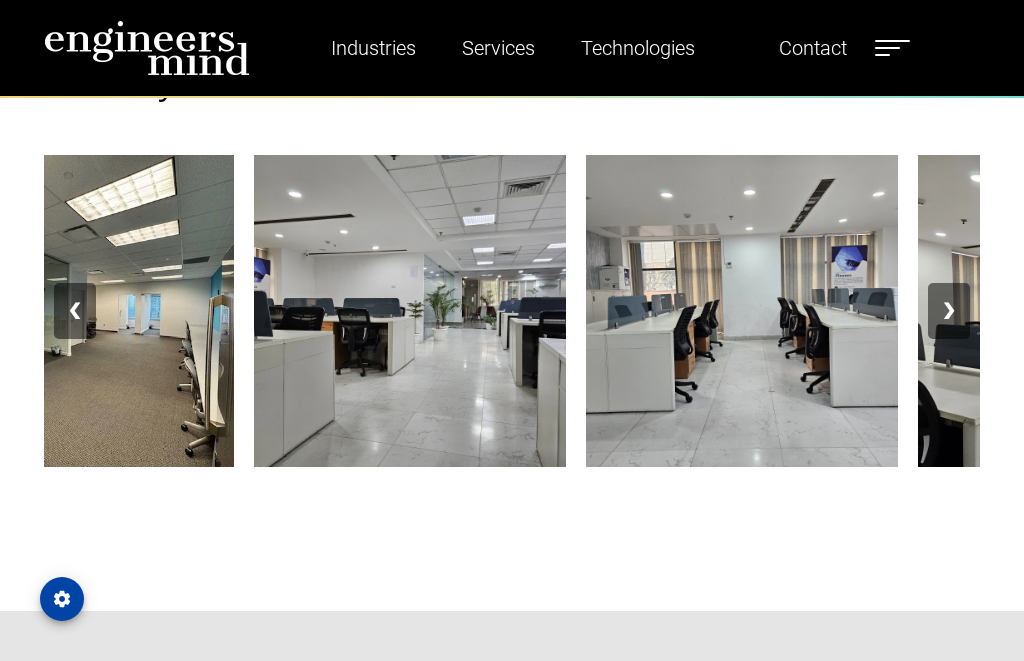 click on "❯" at bounding box center (949, 311) 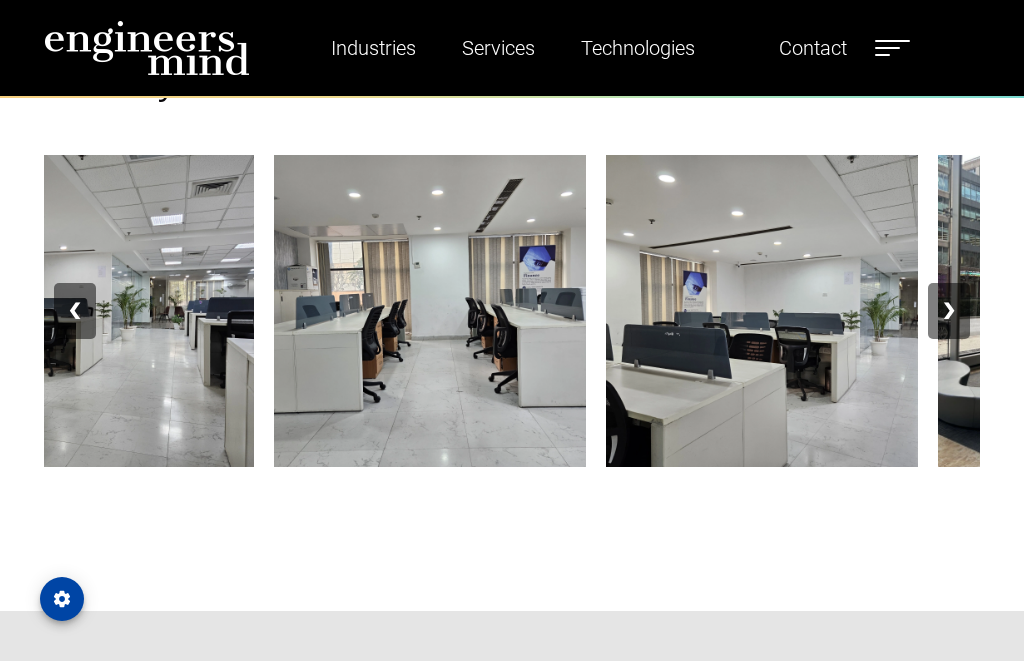 click on "❯" at bounding box center (949, 311) 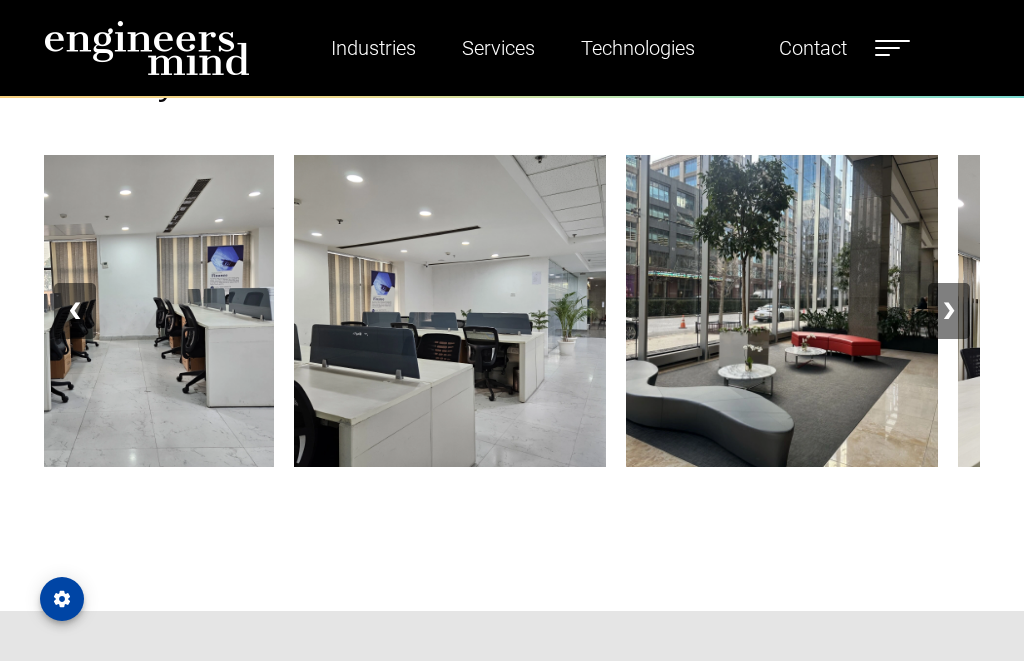 click on "❯" at bounding box center [949, 311] 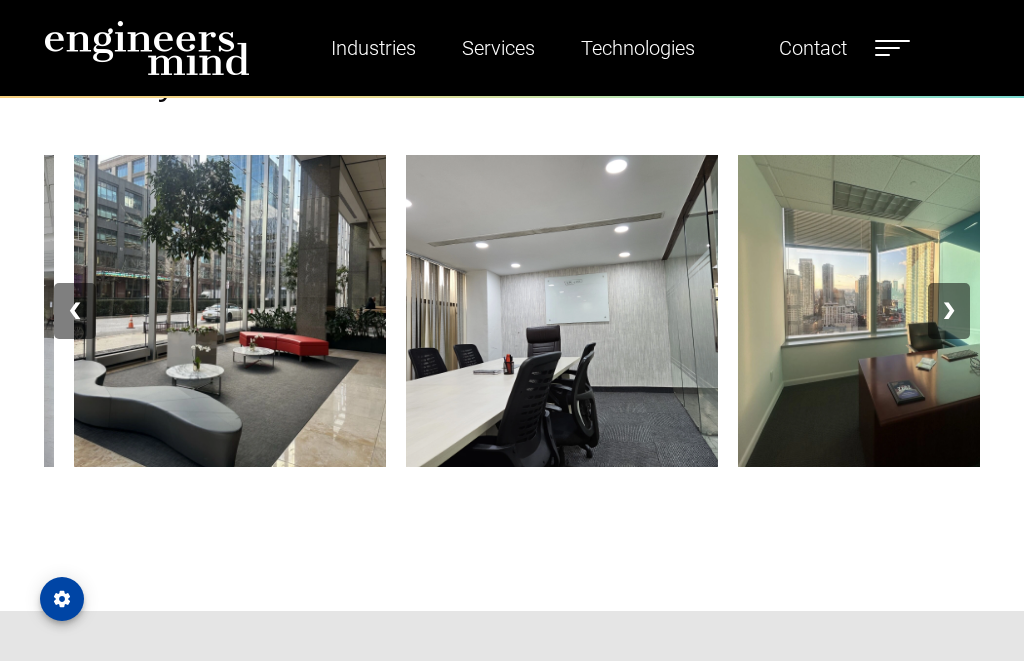 click on "❯" at bounding box center [949, 311] 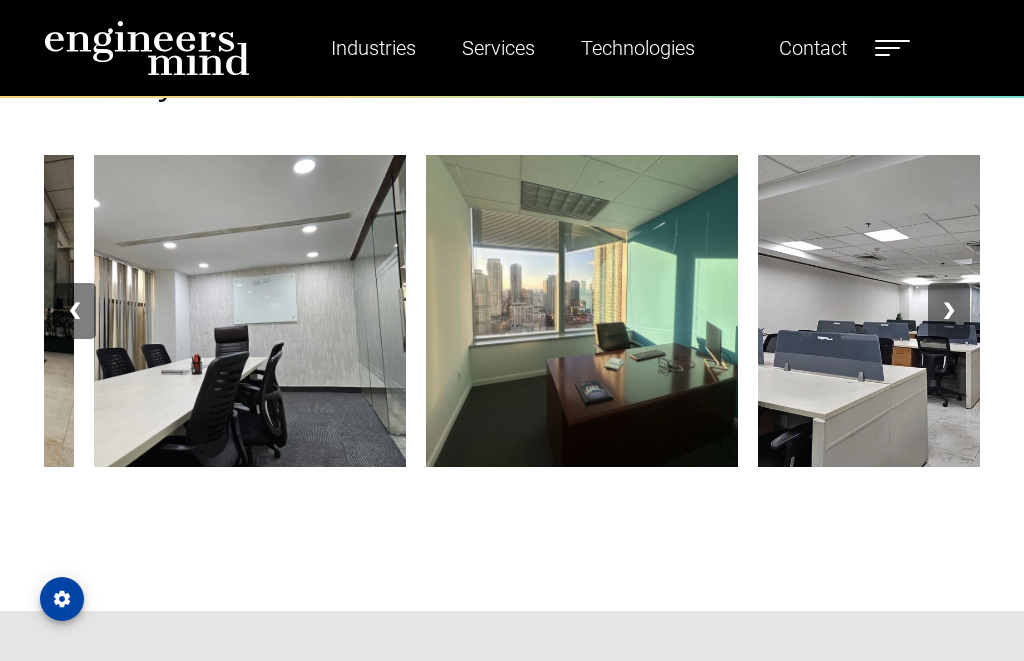 click on "❯" at bounding box center (949, 311) 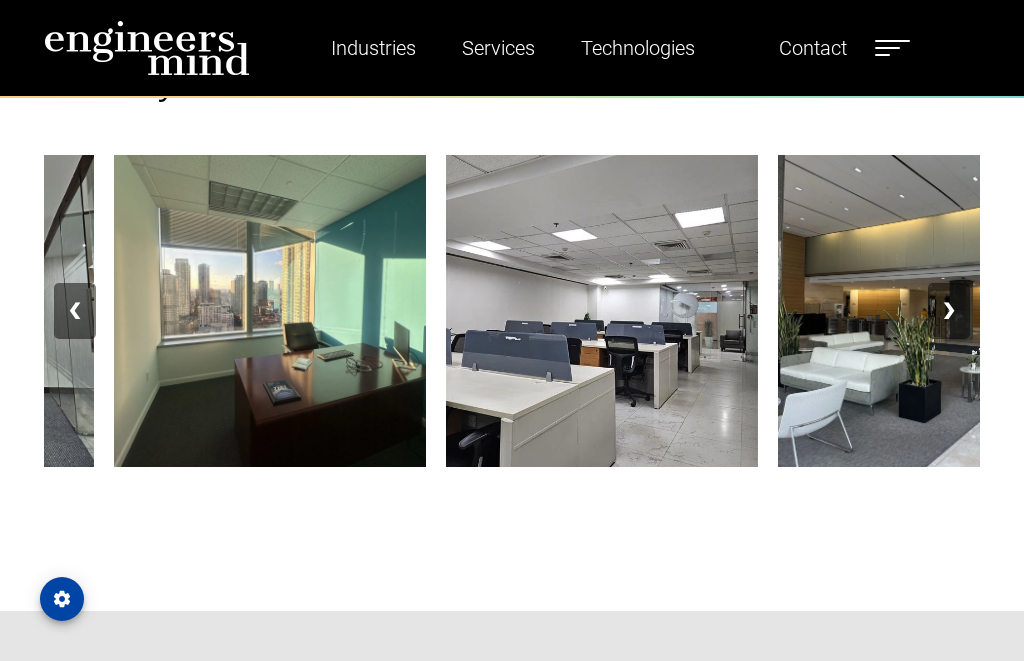 click on "❯" at bounding box center [949, 311] 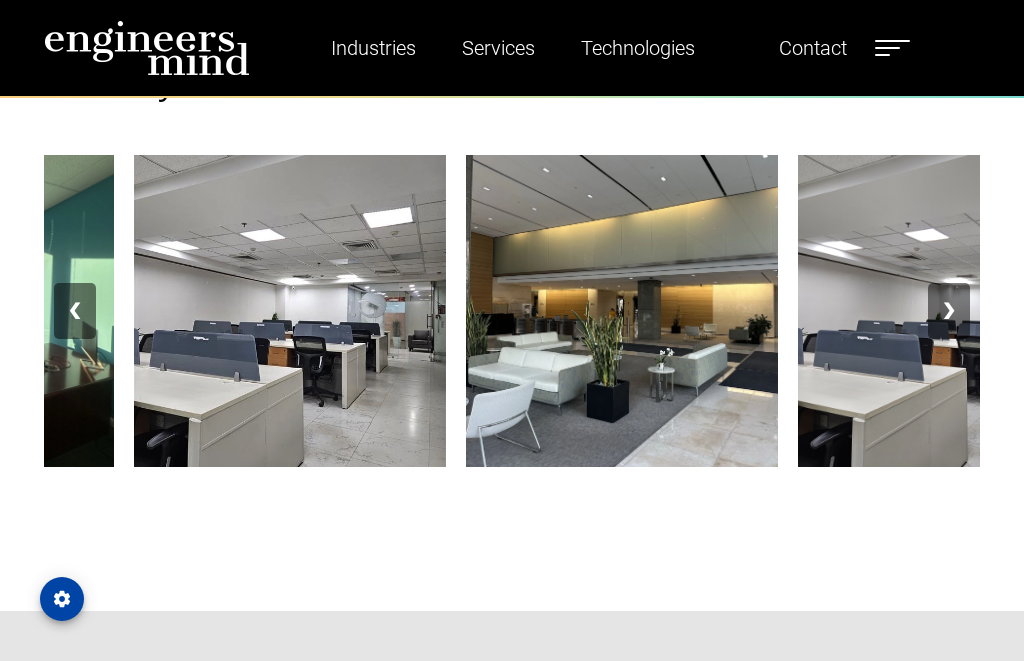 click on "❯" at bounding box center [949, 311] 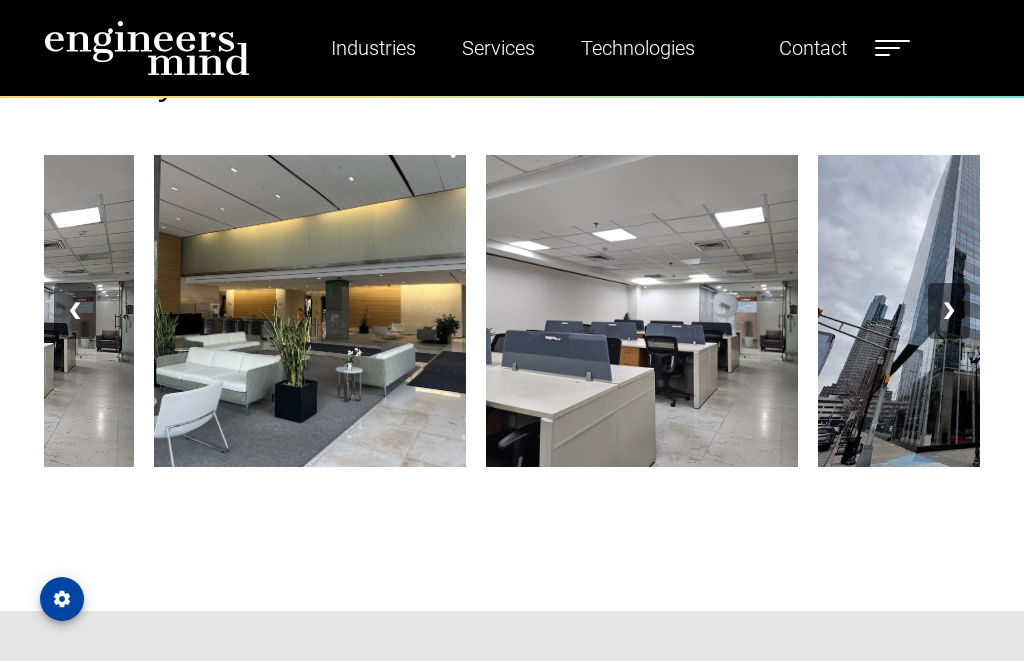 click on "❯" at bounding box center (949, 311) 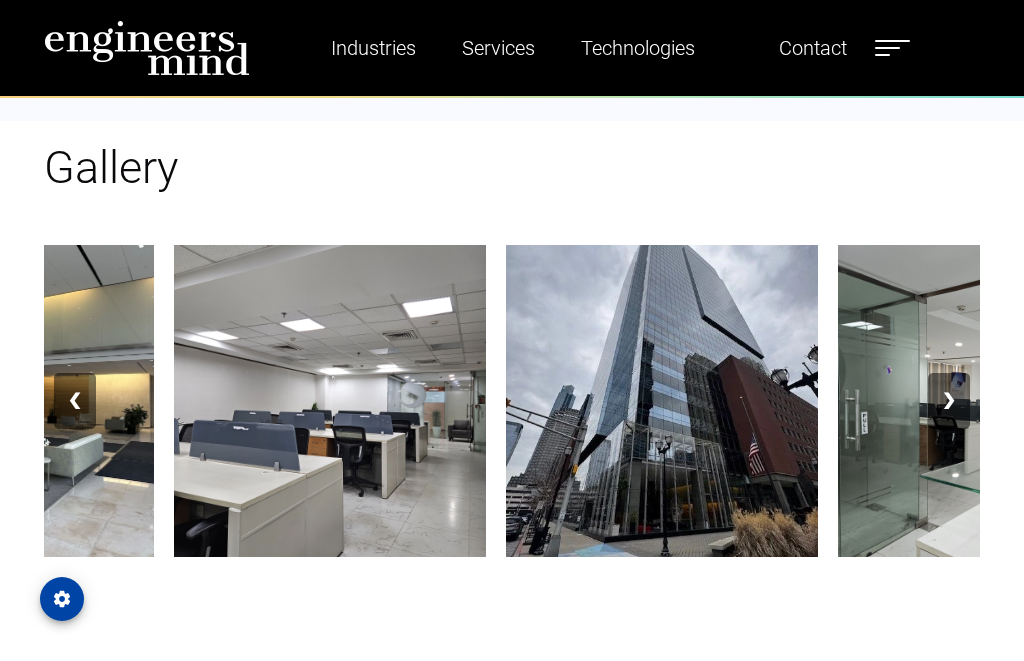 scroll, scrollTop: 1970, scrollLeft: 0, axis: vertical 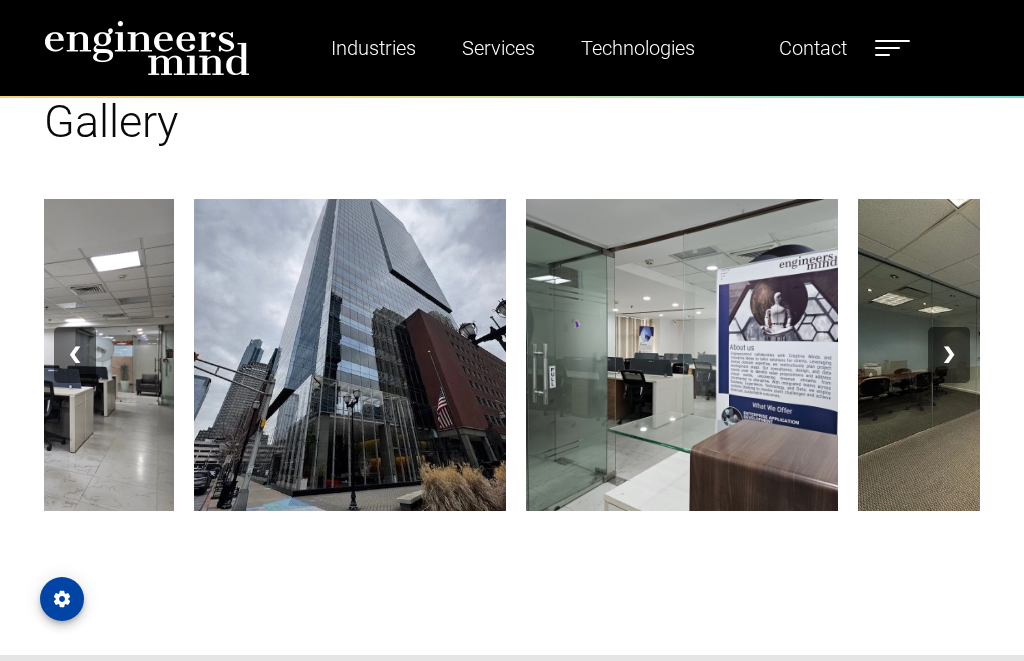 click on "❯" at bounding box center [949, 355] 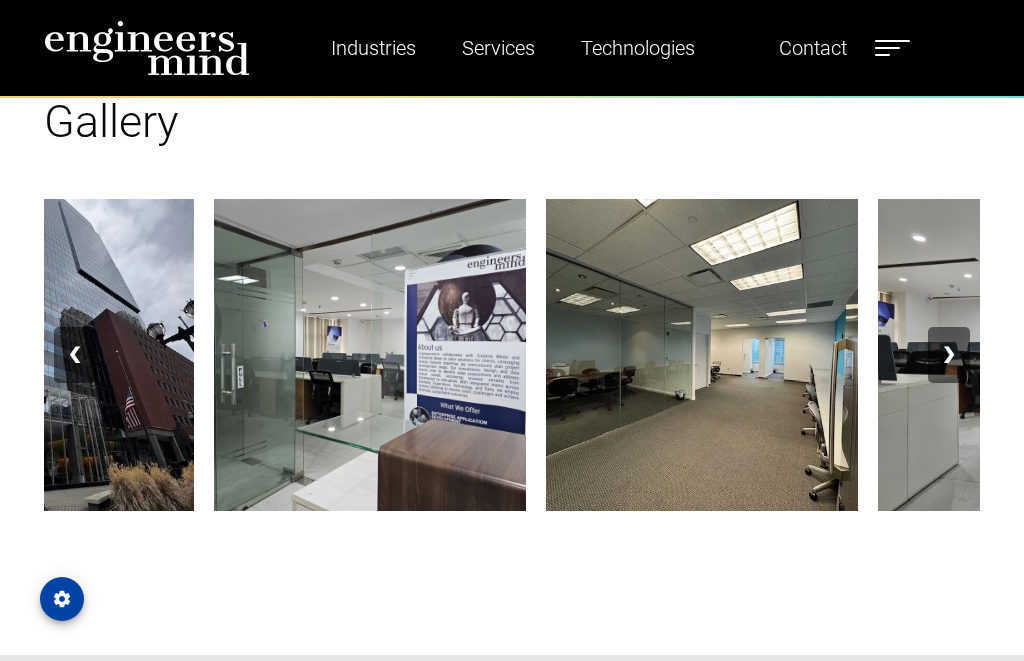 click on "❯" at bounding box center (949, 355) 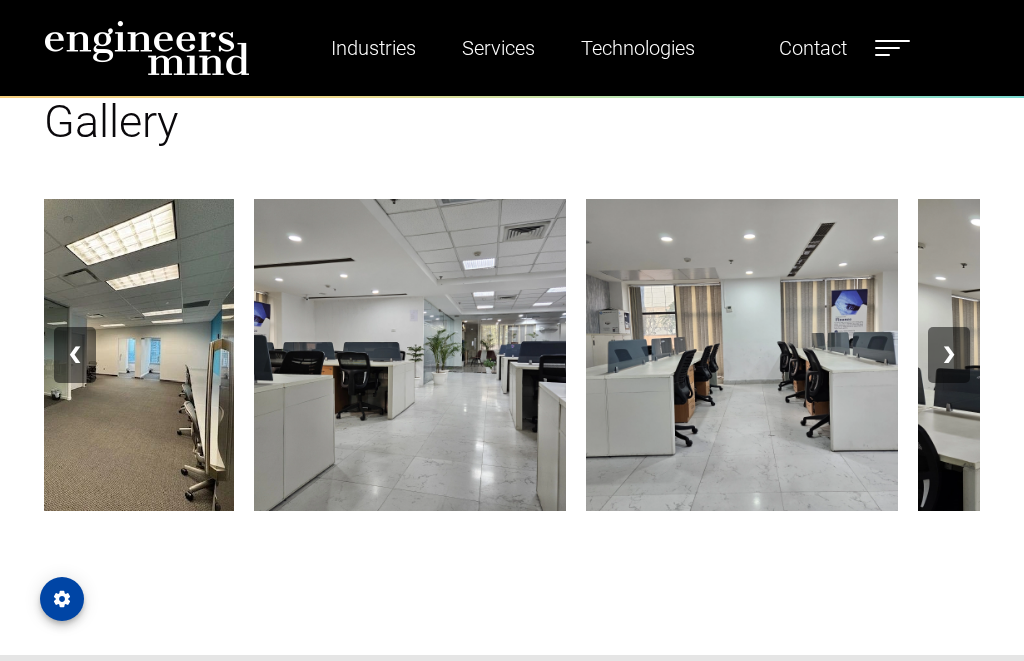click on "❯" at bounding box center [949, 355] 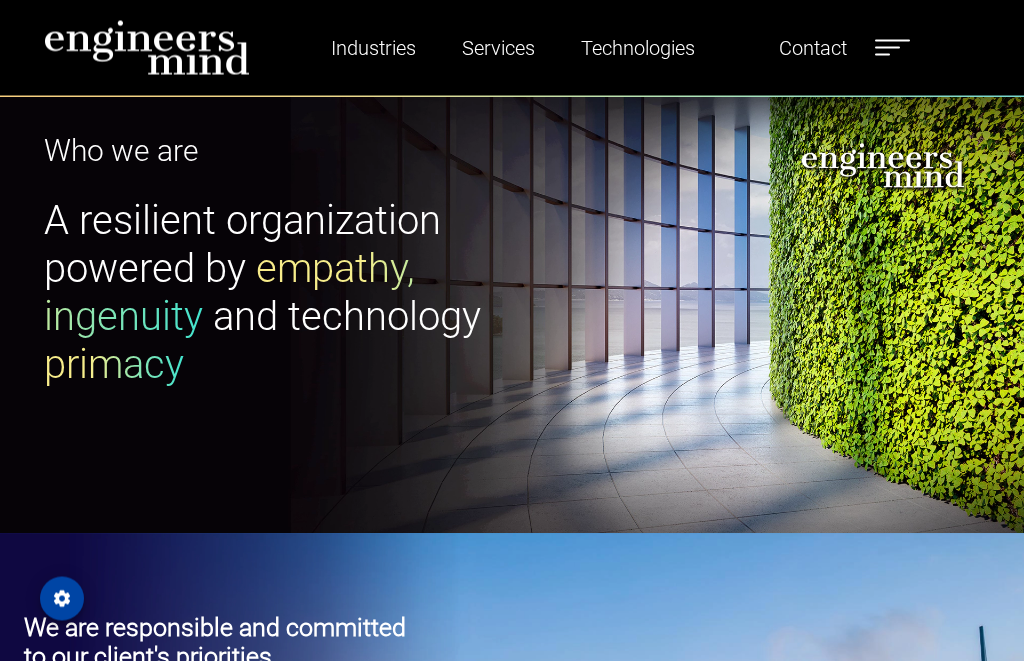scroll, scrollTop: 0, scrollLeft: 0, axis: both 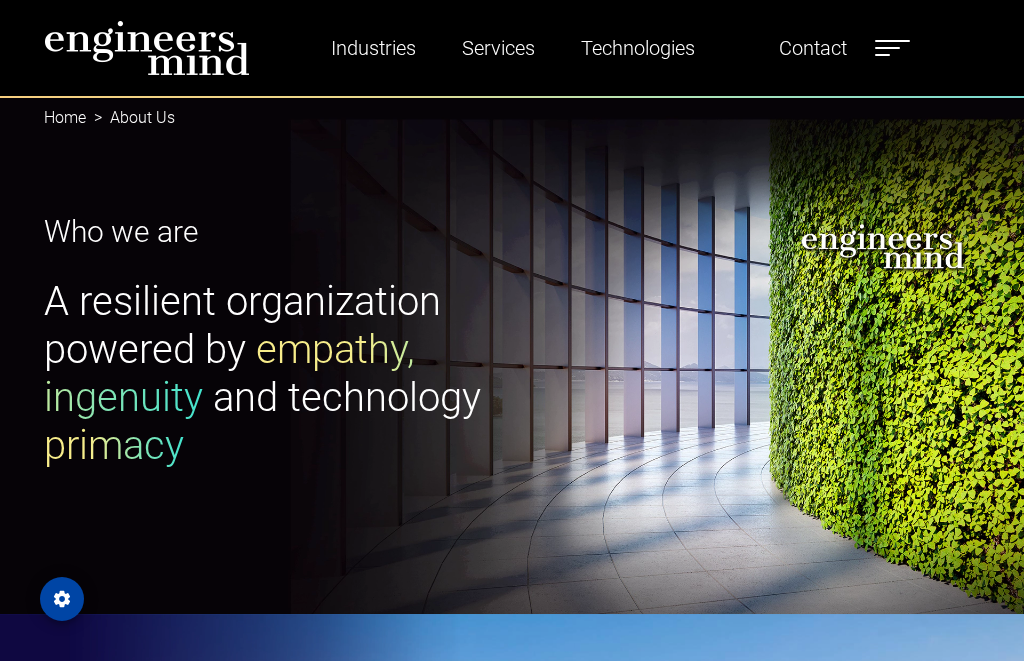 click at bounding box center (892, 48) 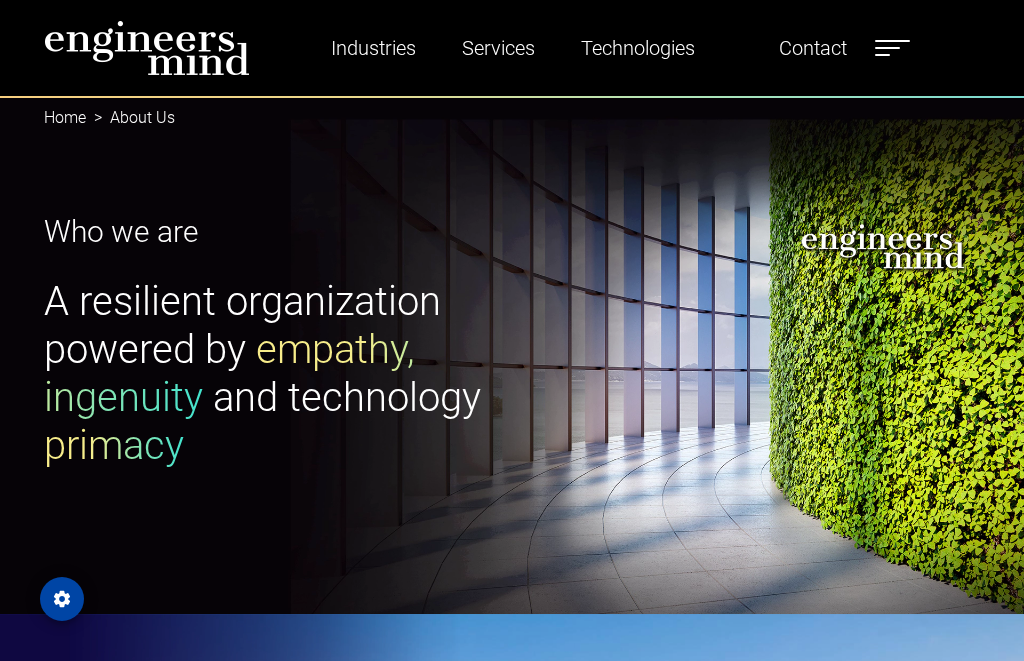 click on "Team" at bounding box center [1182, 207] 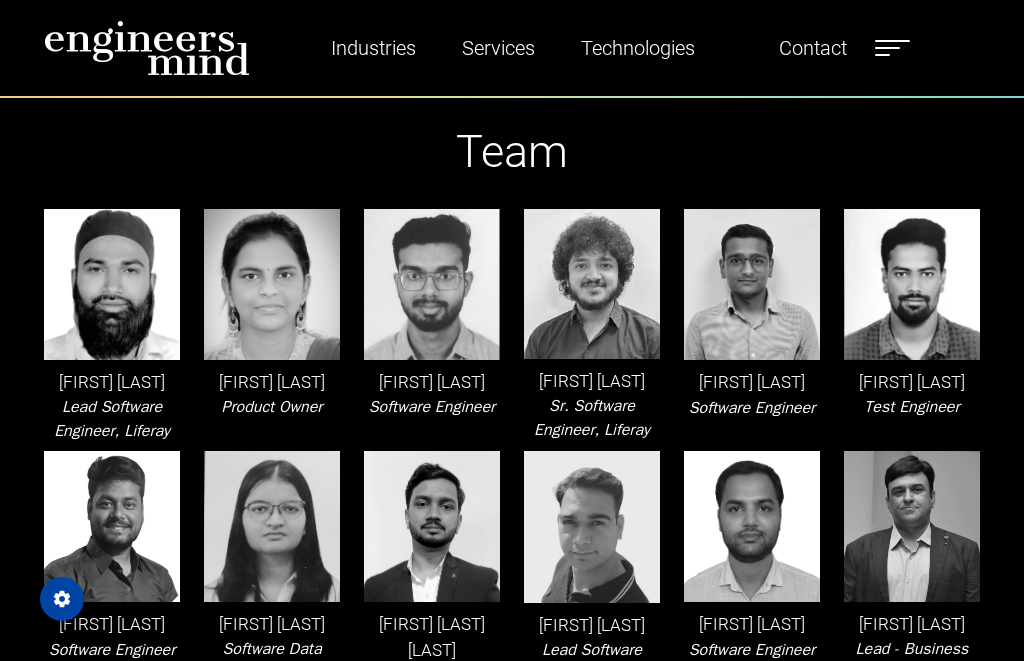 scroll, scrollTop: 266, scrollLeft: 0, axis: vertical 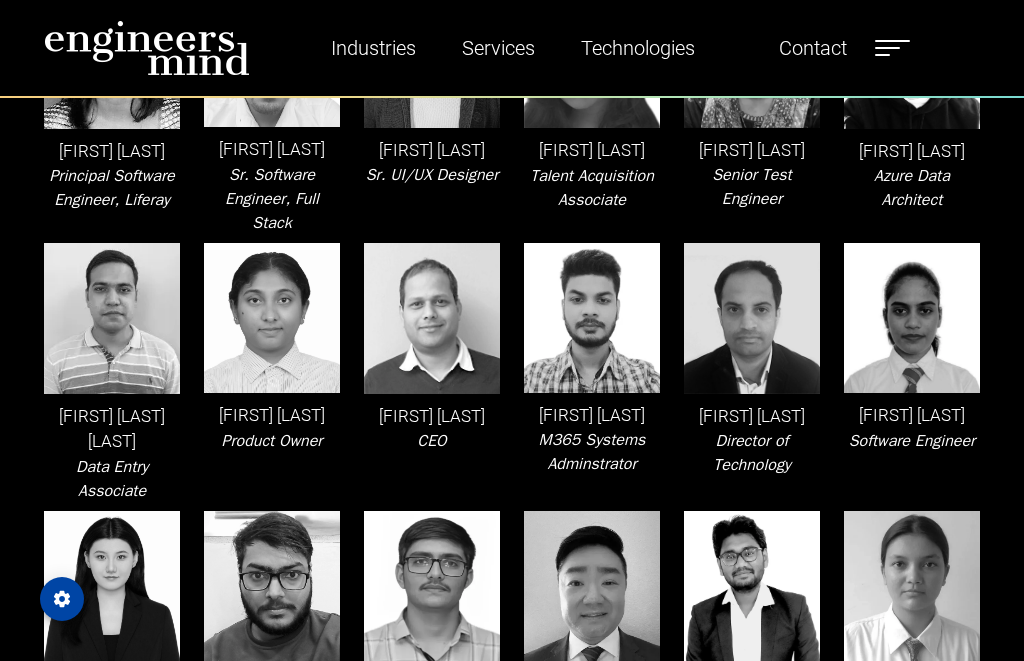 click at bounding box center [432, 318] 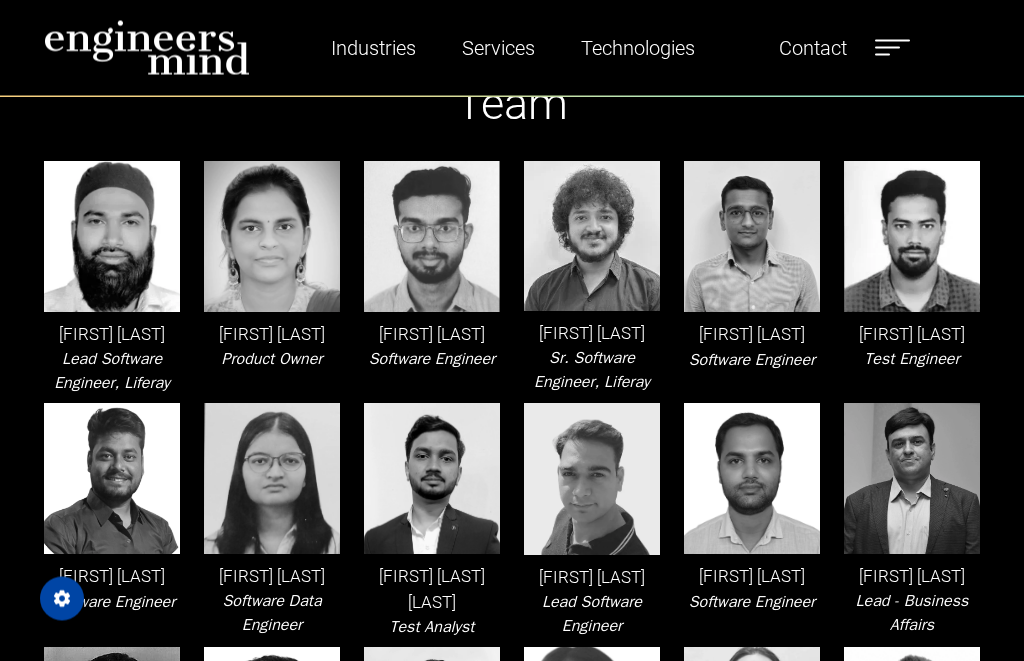 scroll, scrollTop: 0, scrollLeft: 0, axis: both 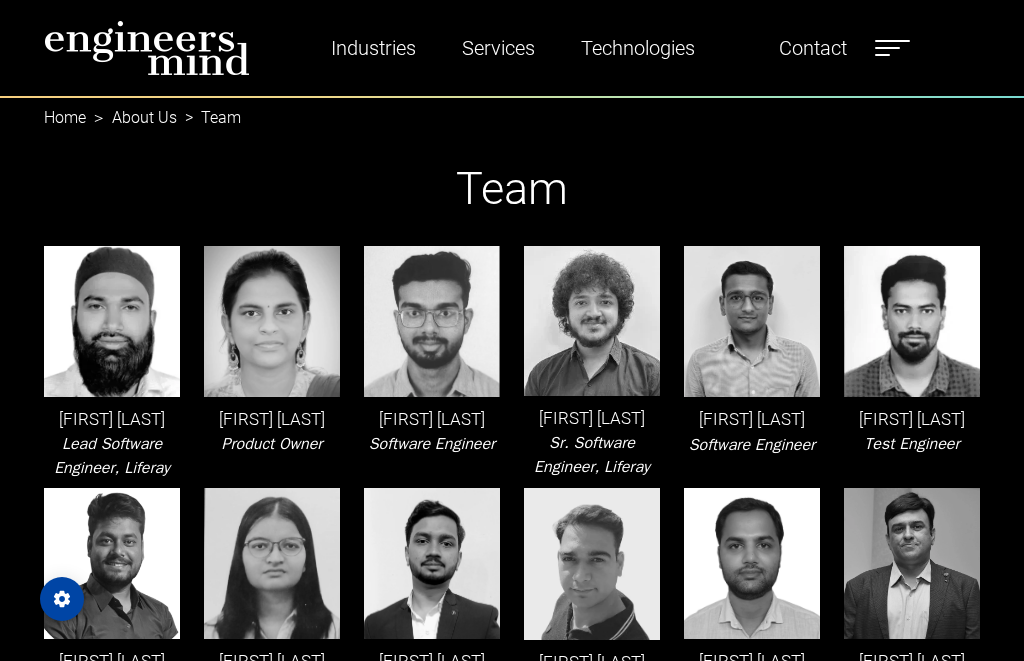 click at bounding box center [892, 48] 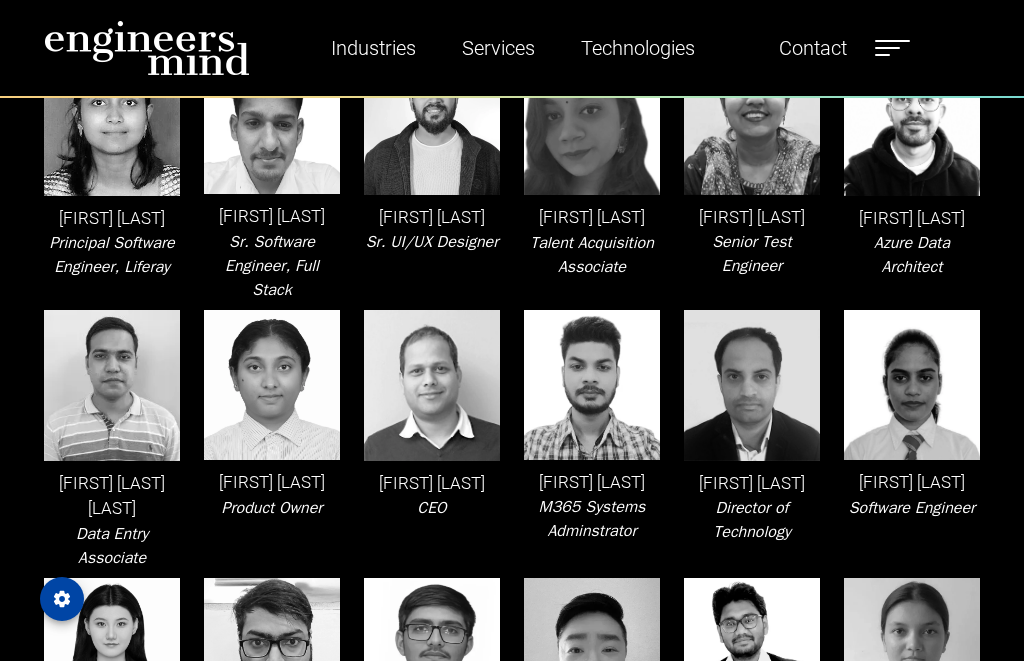 scroll, scrollTop: 696, scrollLeft: 0, axis: vertical 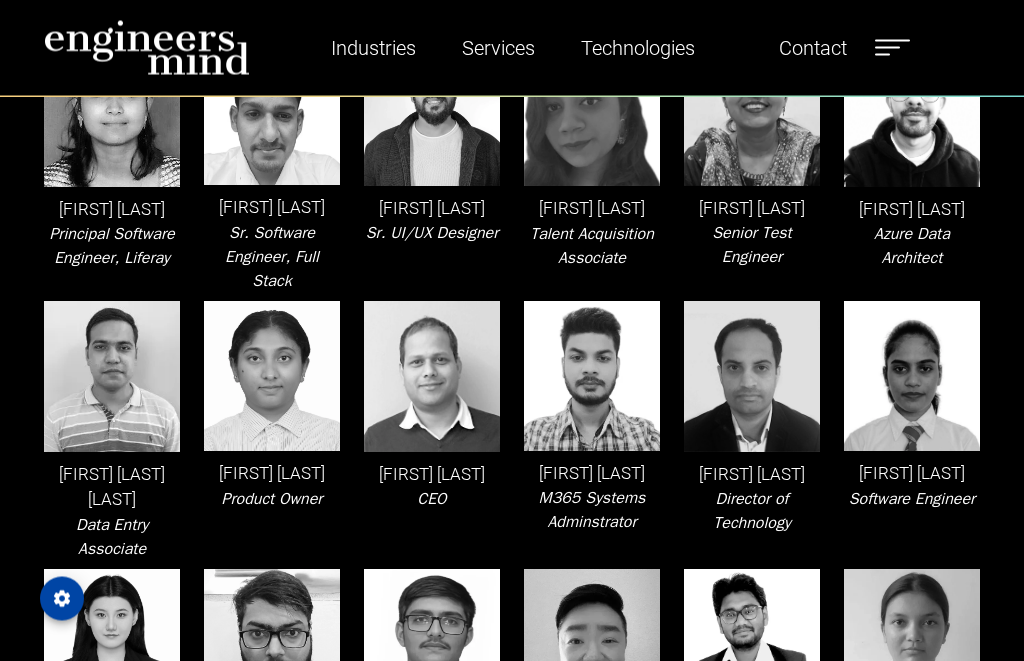 click at bounding box center [432, 377] 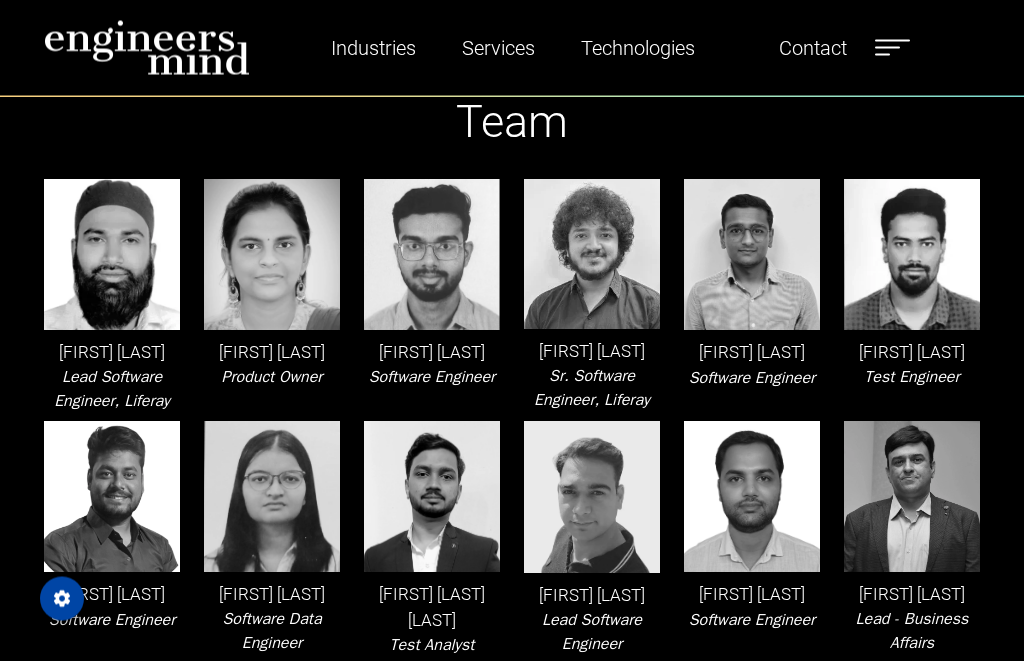 scroll, scrollTop: 0, scrollLeft: 0, axis: both 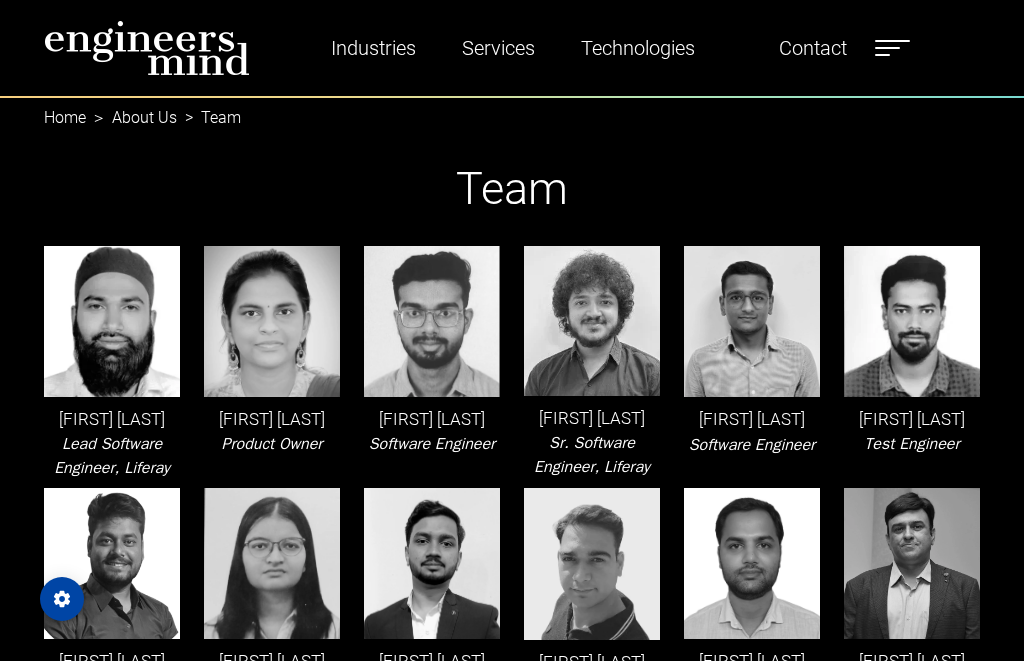 click at bounding box center (892, 48) 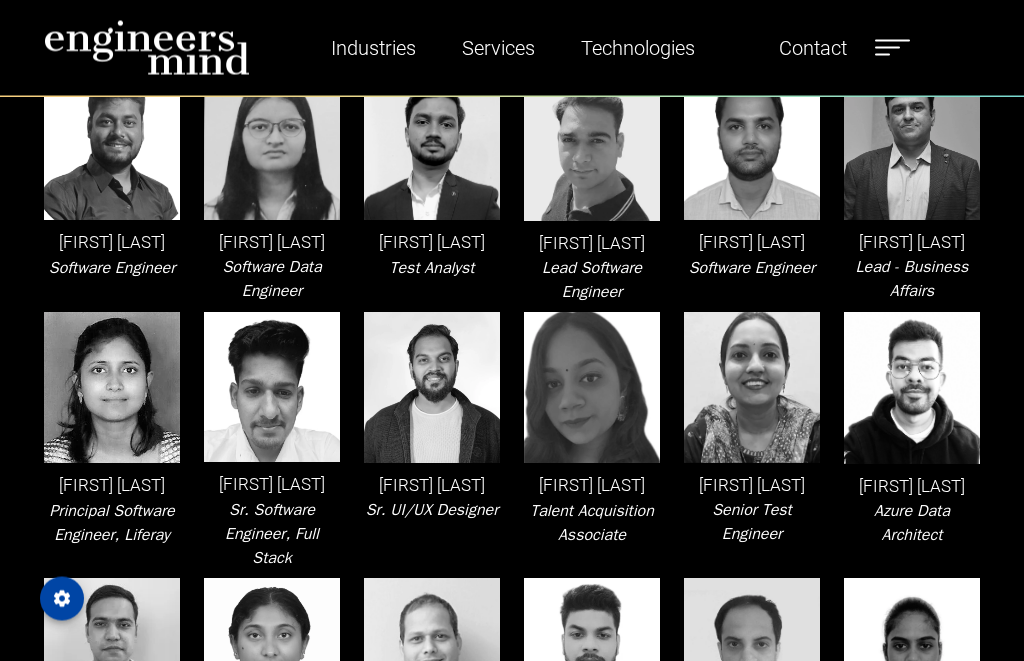 scroll, scrollTop: 457, scrollLeft: 0, axis: vertical 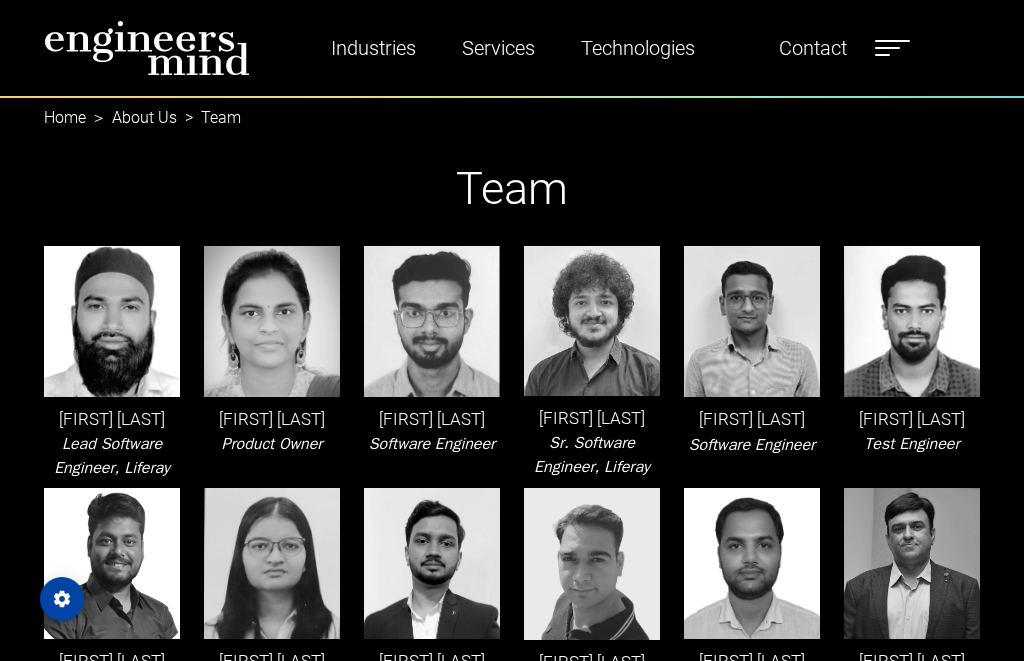 click at bounding box center [892, 48] 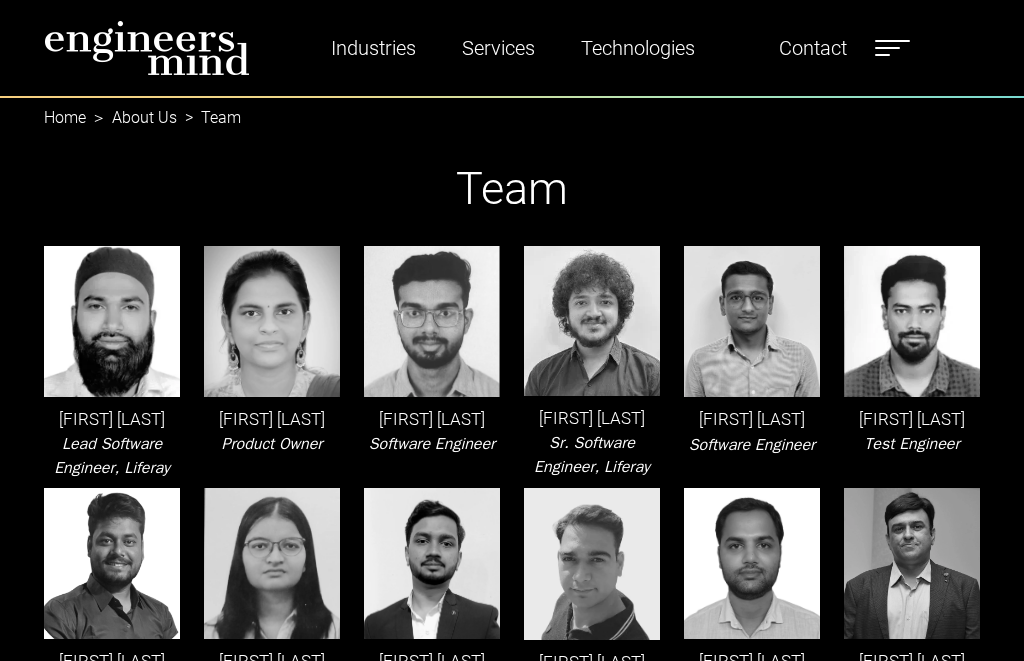 scroll, scrollTop: 0, scrollLeft: 0, axis: both 